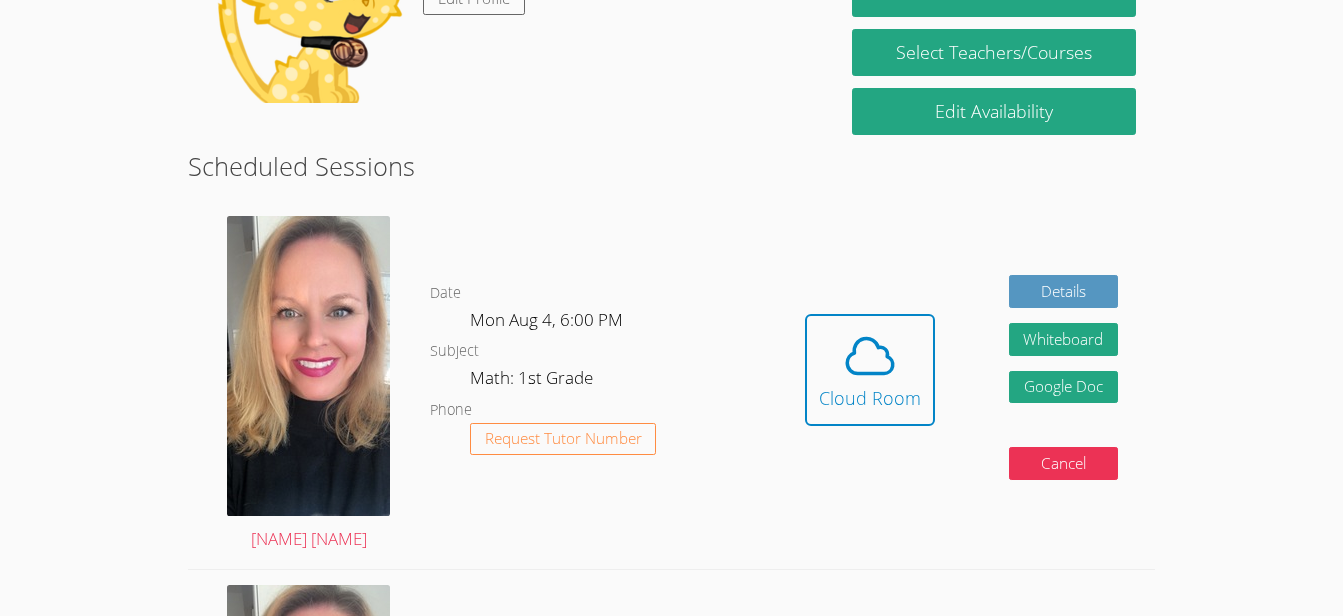 scroll, scrollTop: 291, scrollLeft: 0, axis: vertical 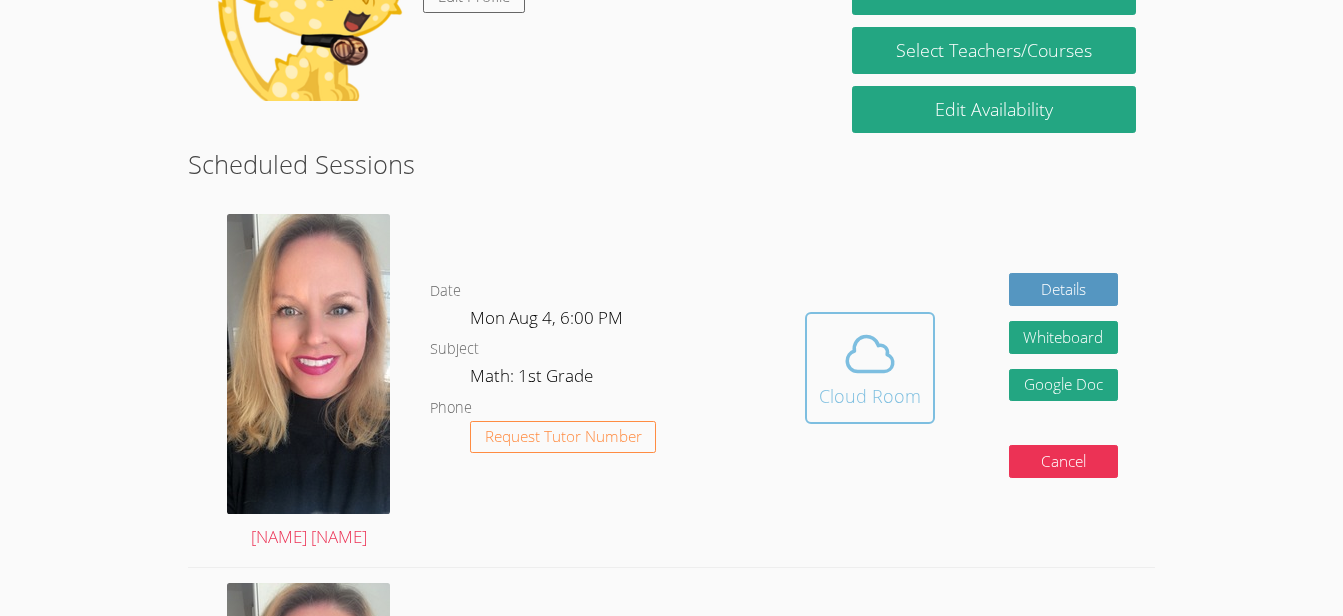 click at bounding box center (870, 354) 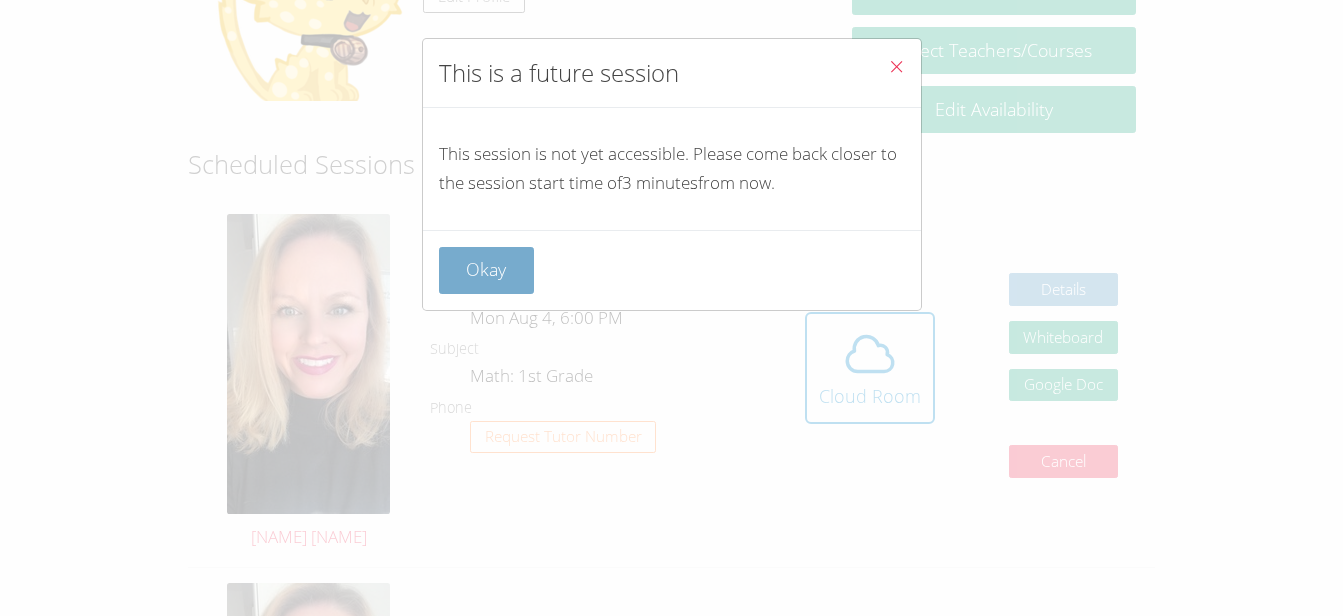 click on "Okay" at bounding box center (487, 270) 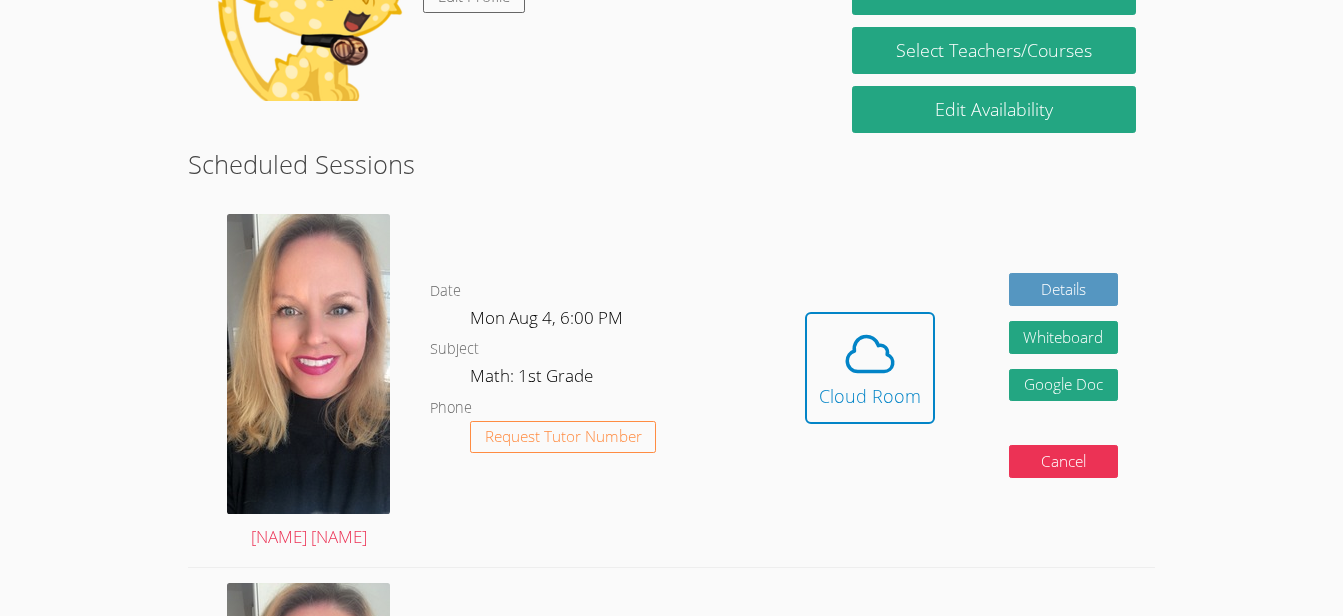 click on "Home Programs Sessions Tutors Messages Billing Logout Justin You are already signed in Hi, Justin Edit Profile Contact Support Create Parent Account Select Teachers/Courses Edit Availability Scheduled Sessions Asia Mason Date Mon Aug 4, 6:00 PM Subject Math: 1st Grade Phone Request Tutor Number Hidden Cloud Room Details Whiteboard Hidden Google Doc   Cancel Asia Mason Date Wed Aug 6, 6:00 PM Subject Math: 1st Grade Phone Request Tutor Number Details Whiteboard Hidden Google Doc   Cancel Asia Mason Date Mon Aug 11, 6:00 PM Subject Math: 1st Grade Phone Request Tutor Number Details Whiteboard Hidden Google Doc   Cancel Asia Mason Date Wed Aug 13, 6:00 PM Subject Math: 1st Grade Phone Request Tutor Number Details Whiteboard Hidden Google Doc   Cancel Asia Mason Date Mon Aug 18, 6:00 PM Subject Math: 1st Grade Phone Request Tutor Number Details   Cancel Asia Mason Date Wed Aug 20, 6:00 PM Subject Math: 1st Grade Phone Request Tutor Number Details   Cancel Asia Mason Date Mon Aug 25, 6:00 PM Subject Phone" at bounding box center (671, 17) 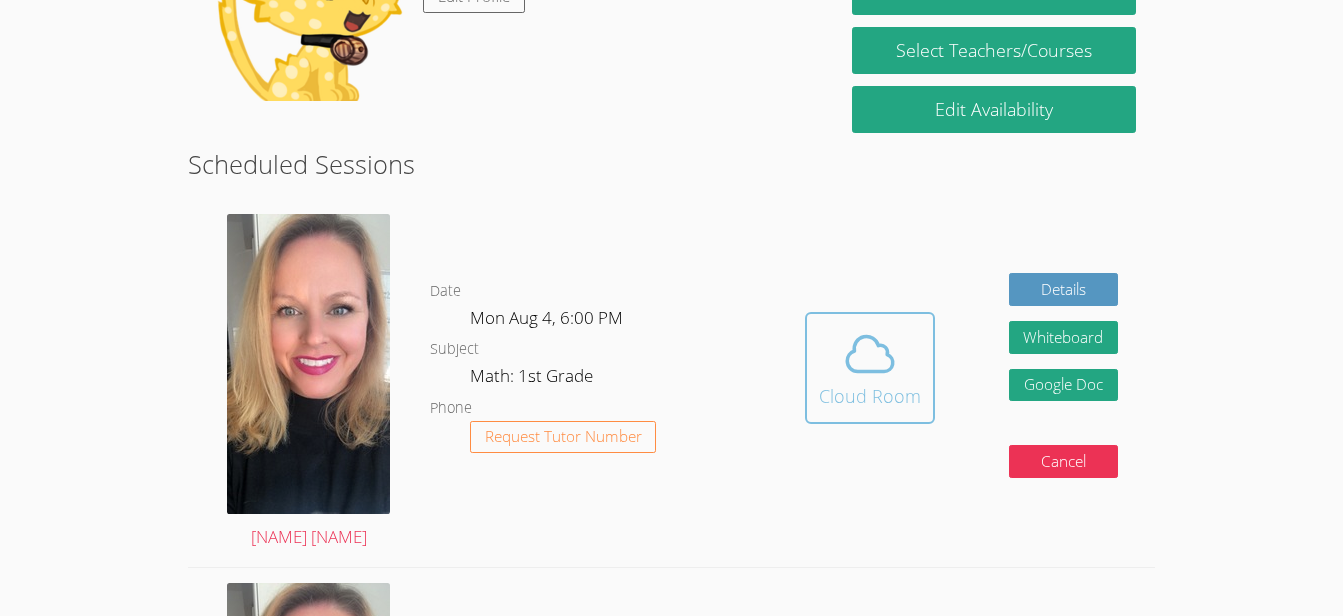 click 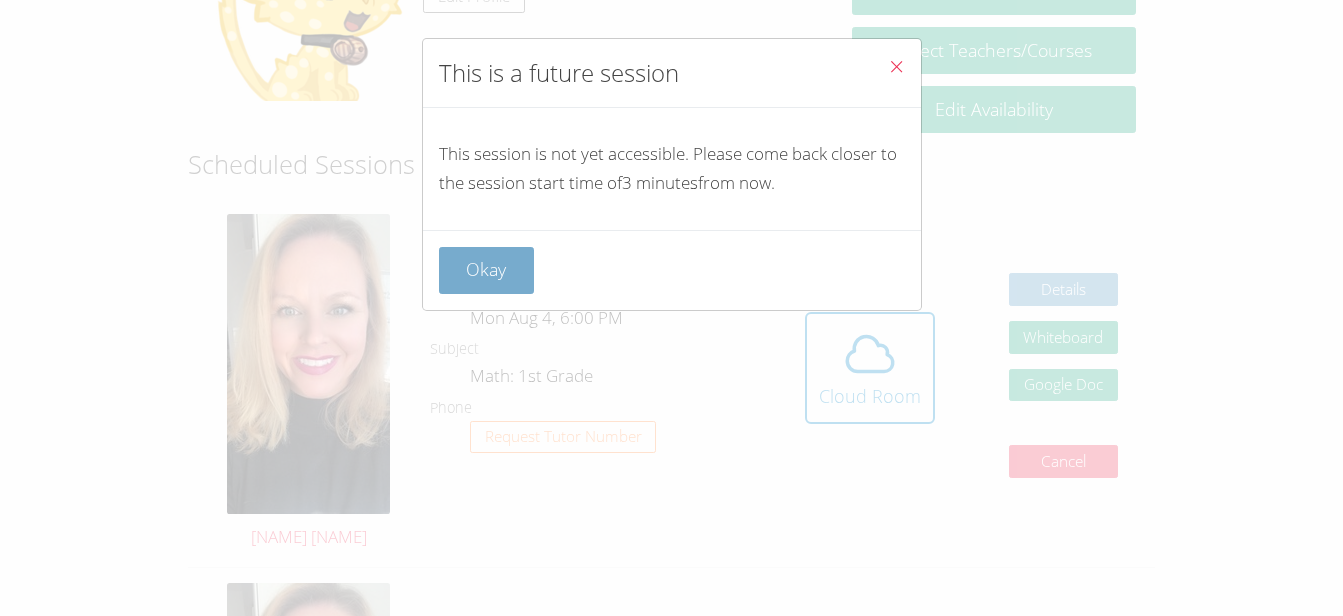 click on "Okay" at bounding box center [487, 270] 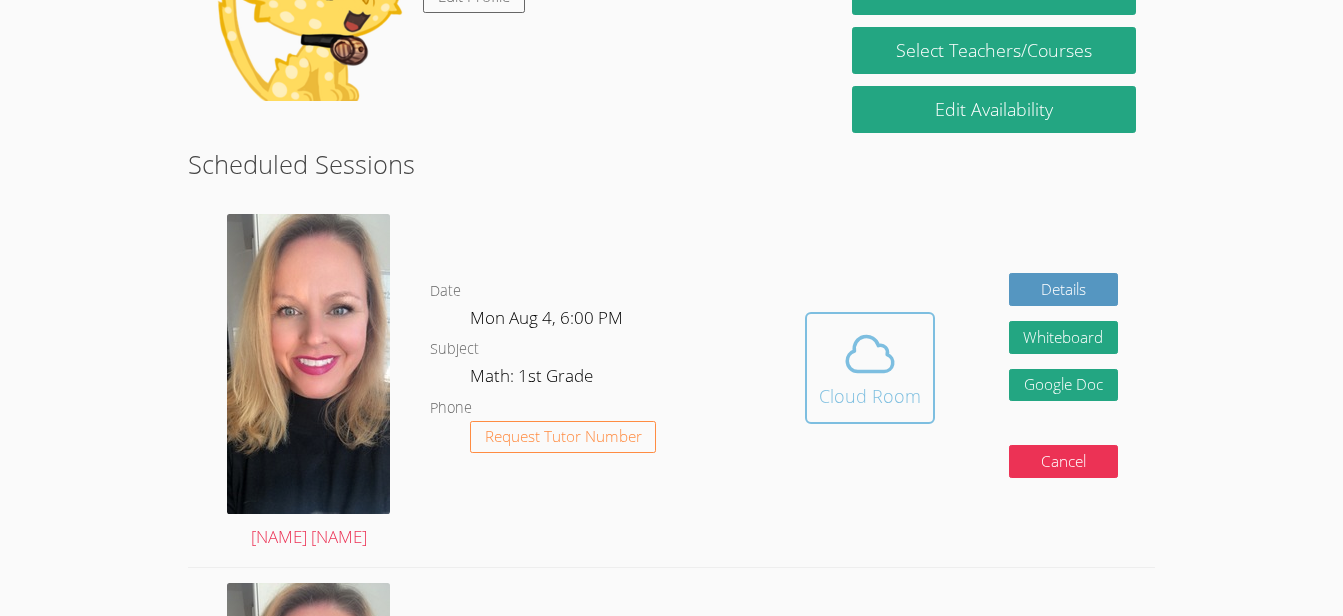 click 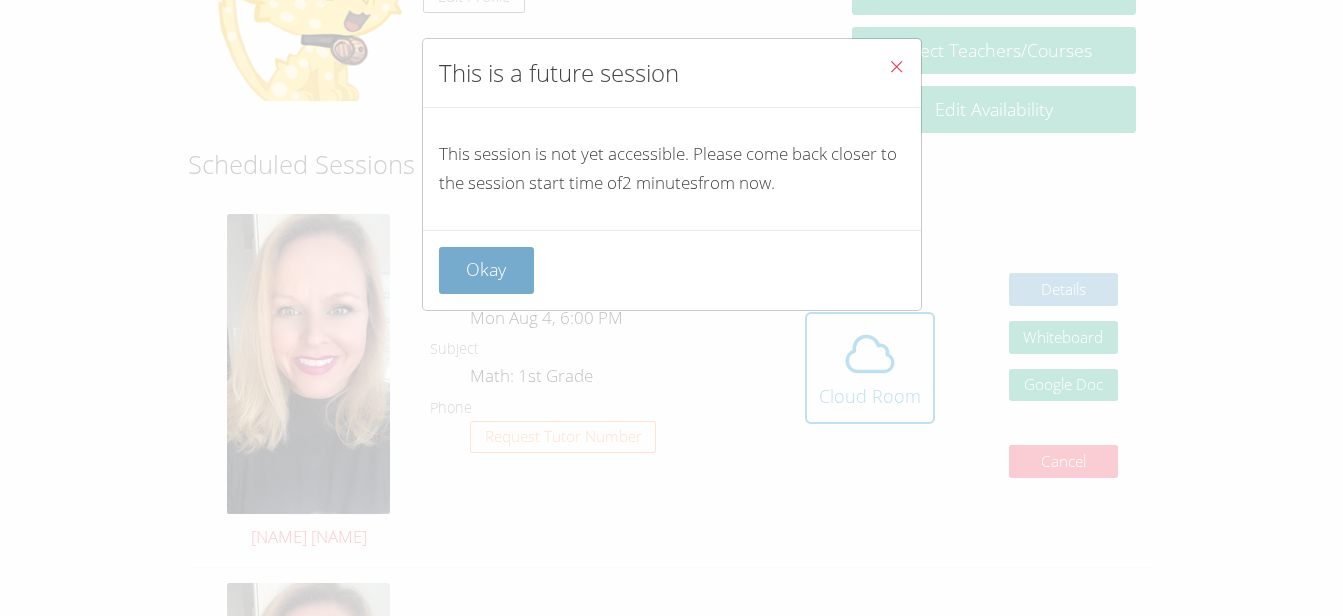 click on "Okay" at bounding box center [487, 270] 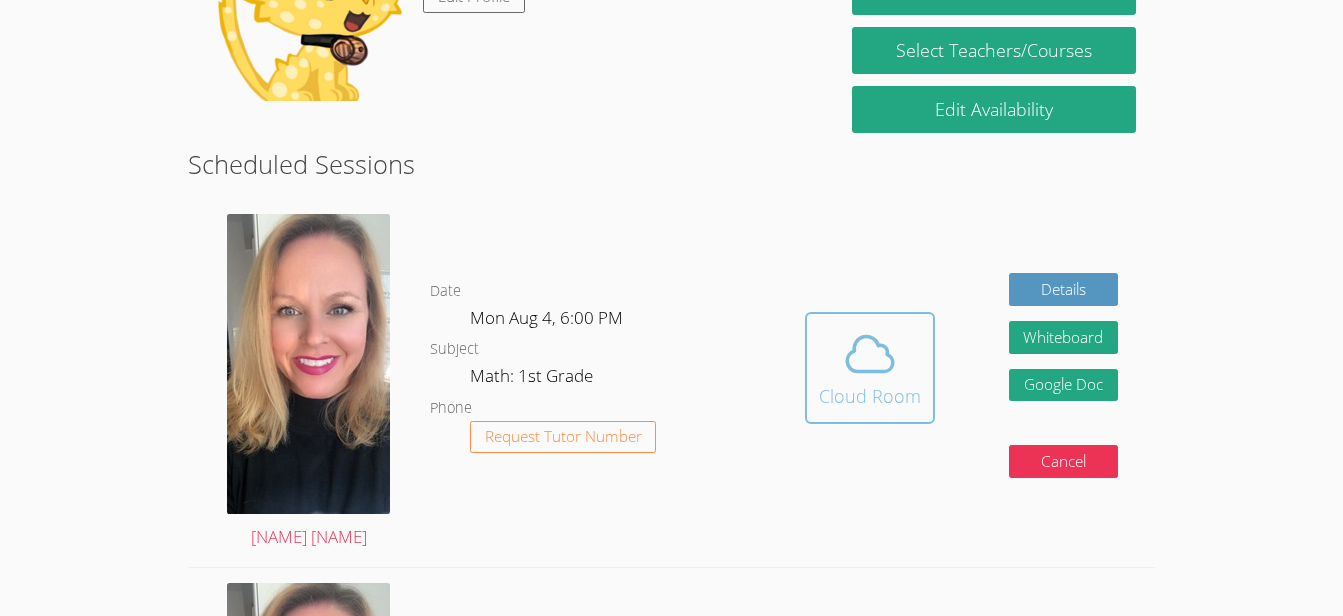 click at bounding box center [870, 354] 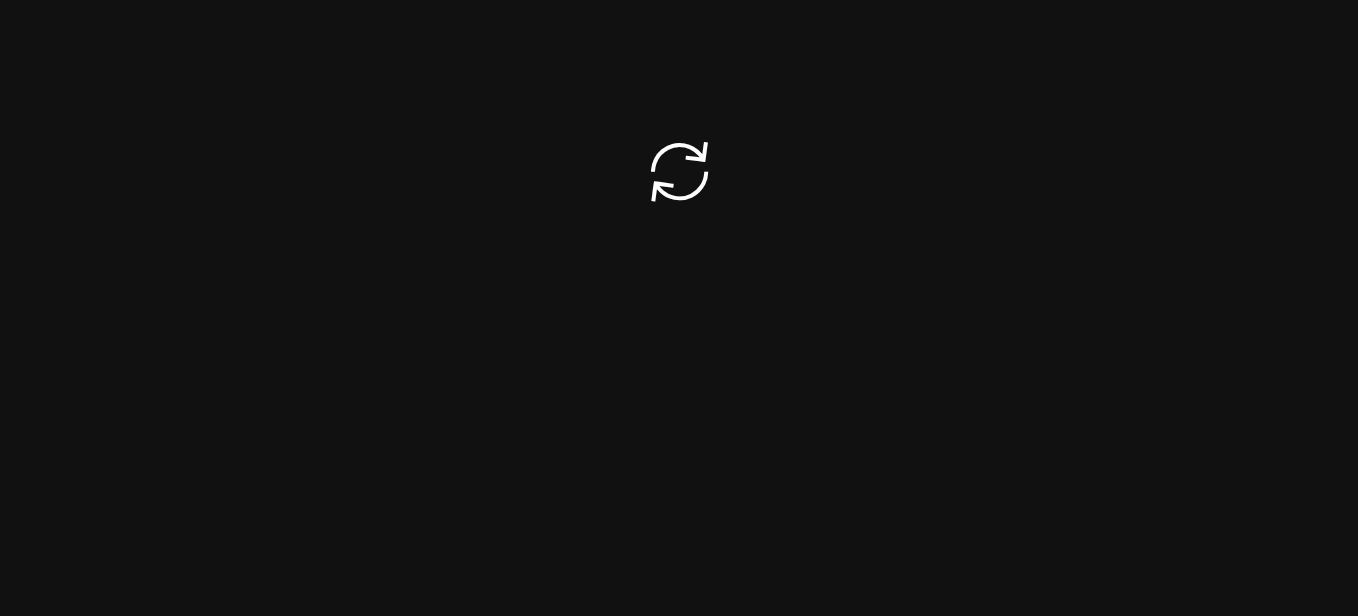scroll, scrollTop: 0, scrollLeft: 0, axis: both 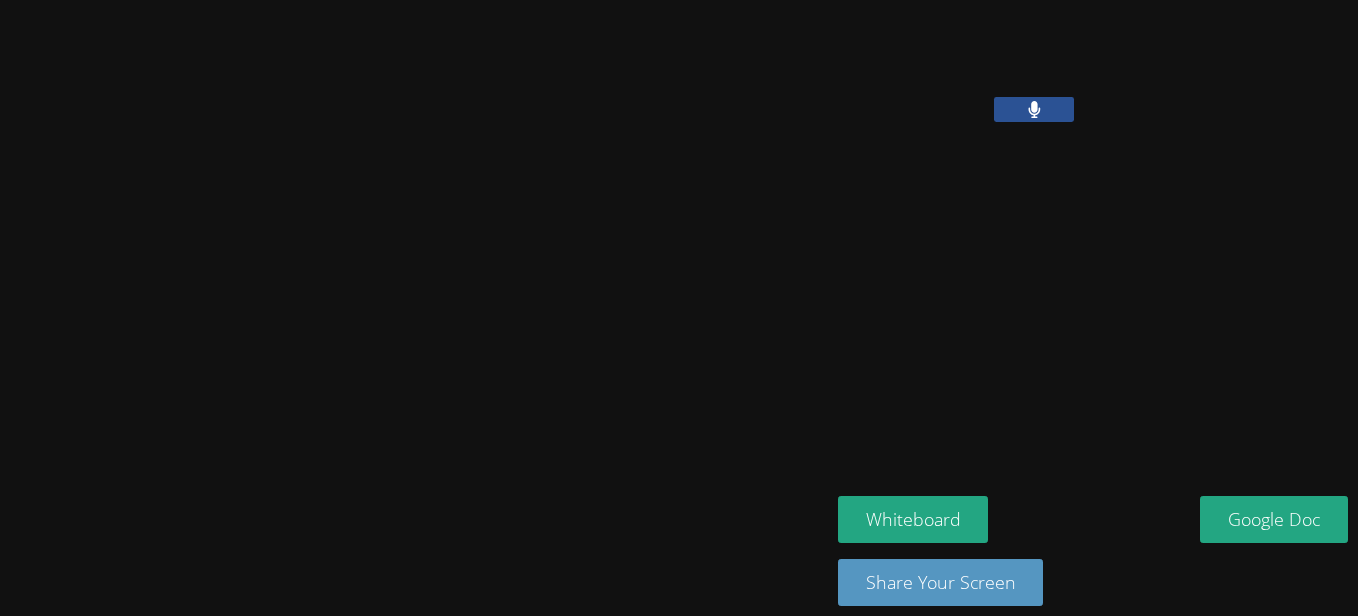 click at bounding box center [411, 308] 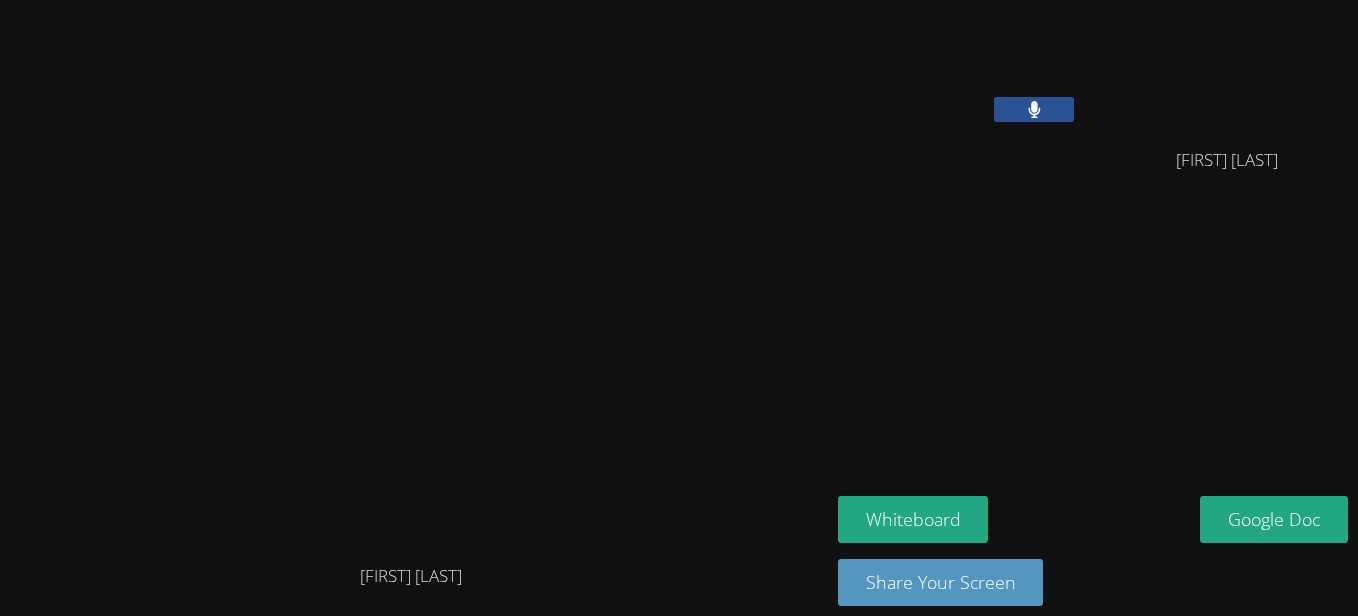click at bounding box center [1034, 109] 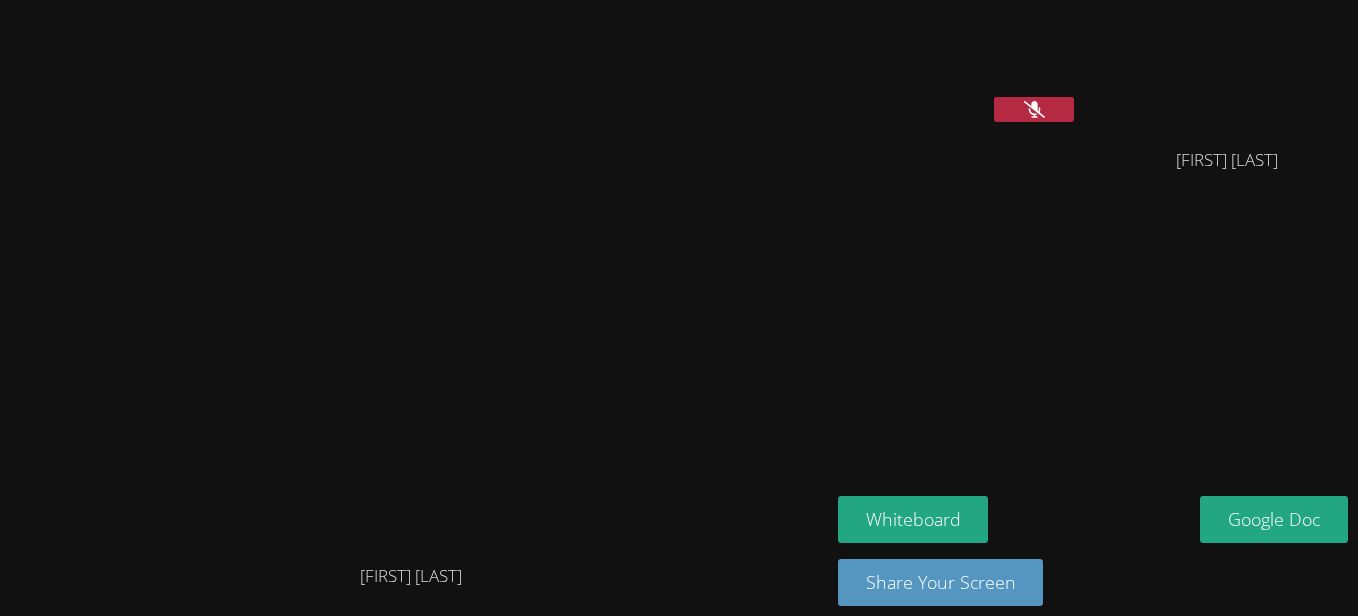 click at bounding box center (1034, 109) 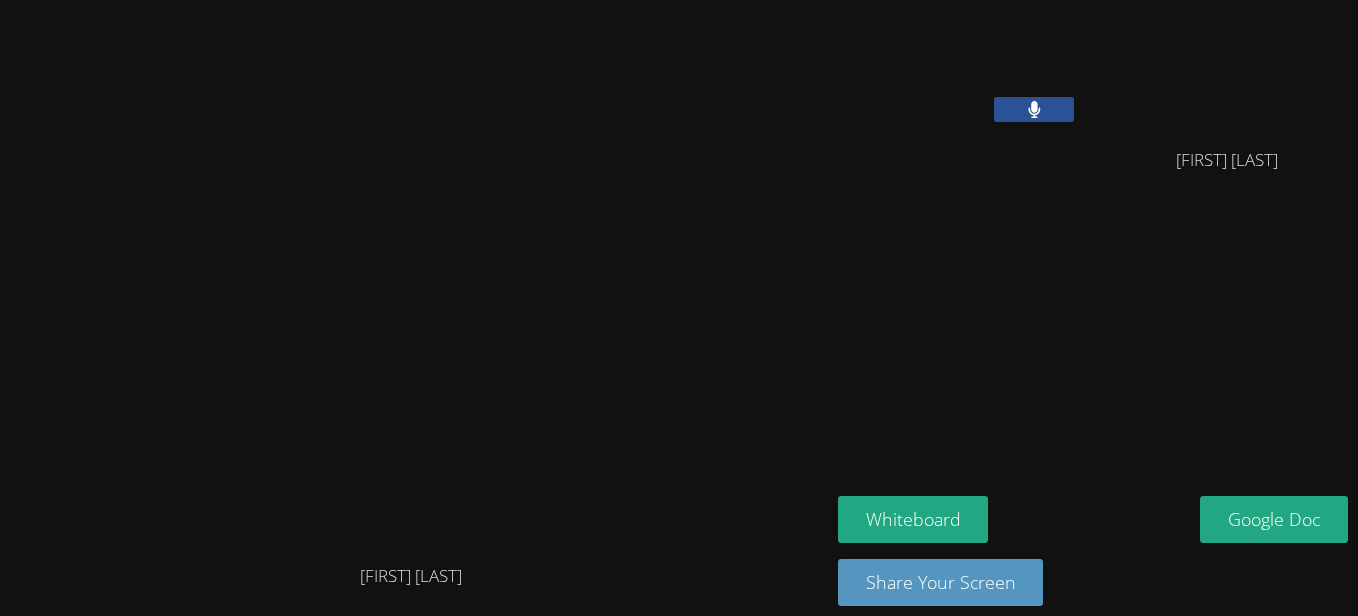 click at bounding box center (1034, 109) 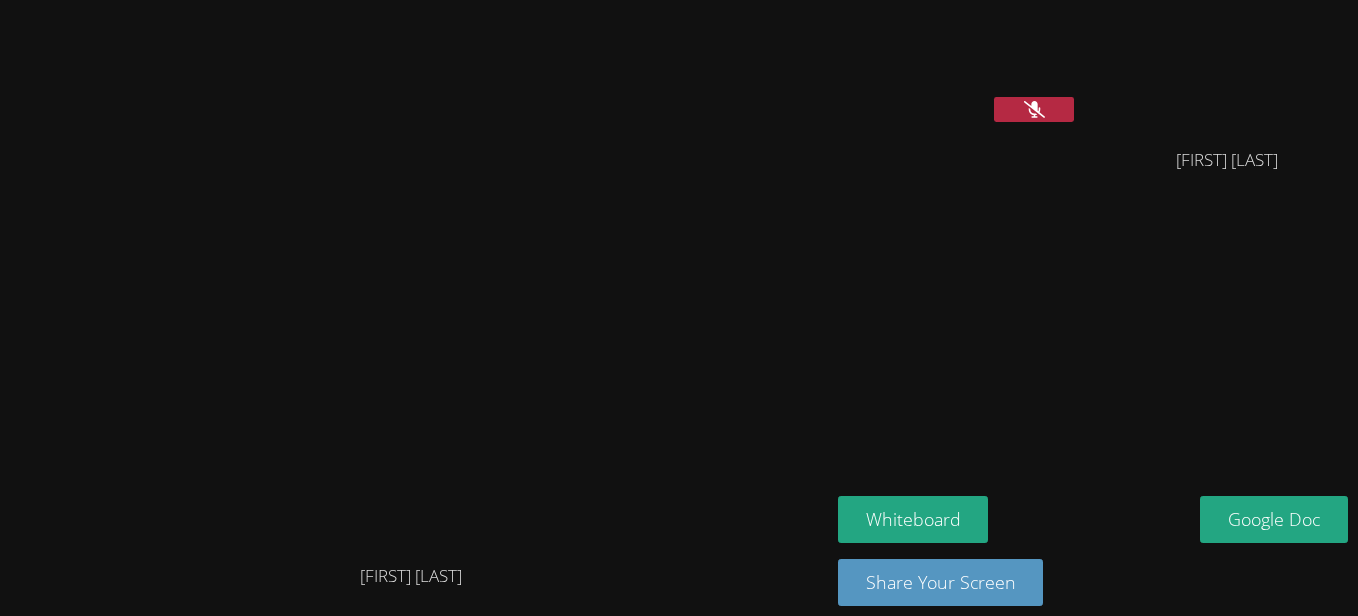 click at bounding box center (1034, 109) 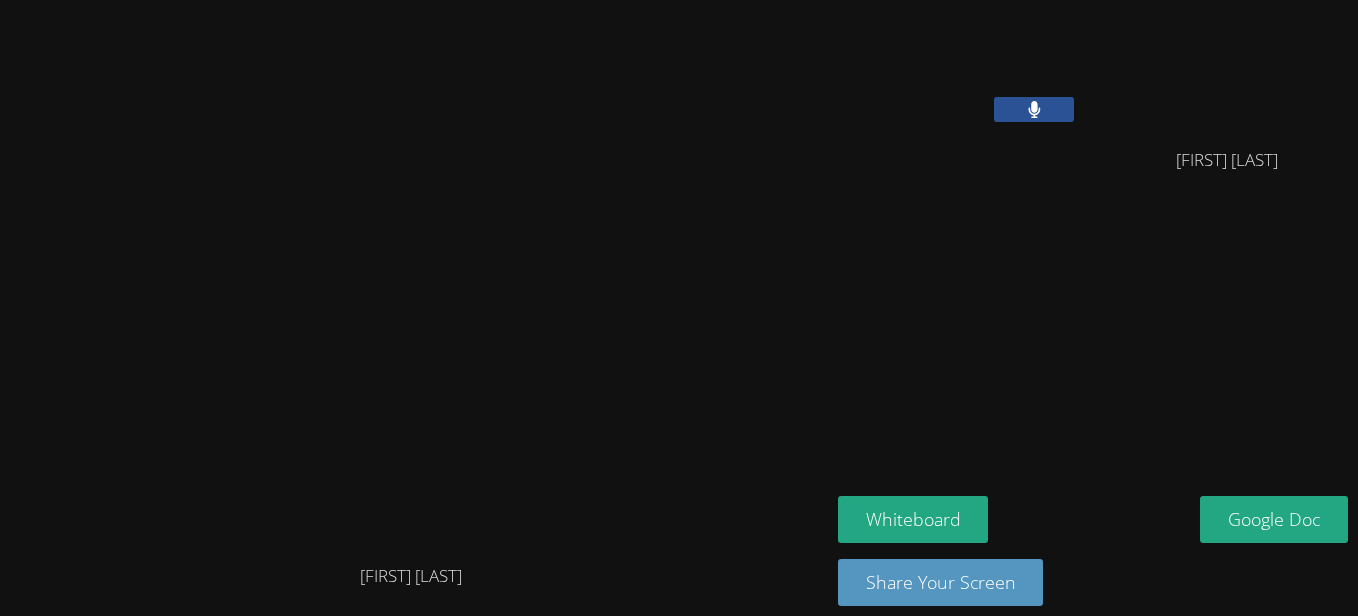 click at bounding box center [1034, 109] 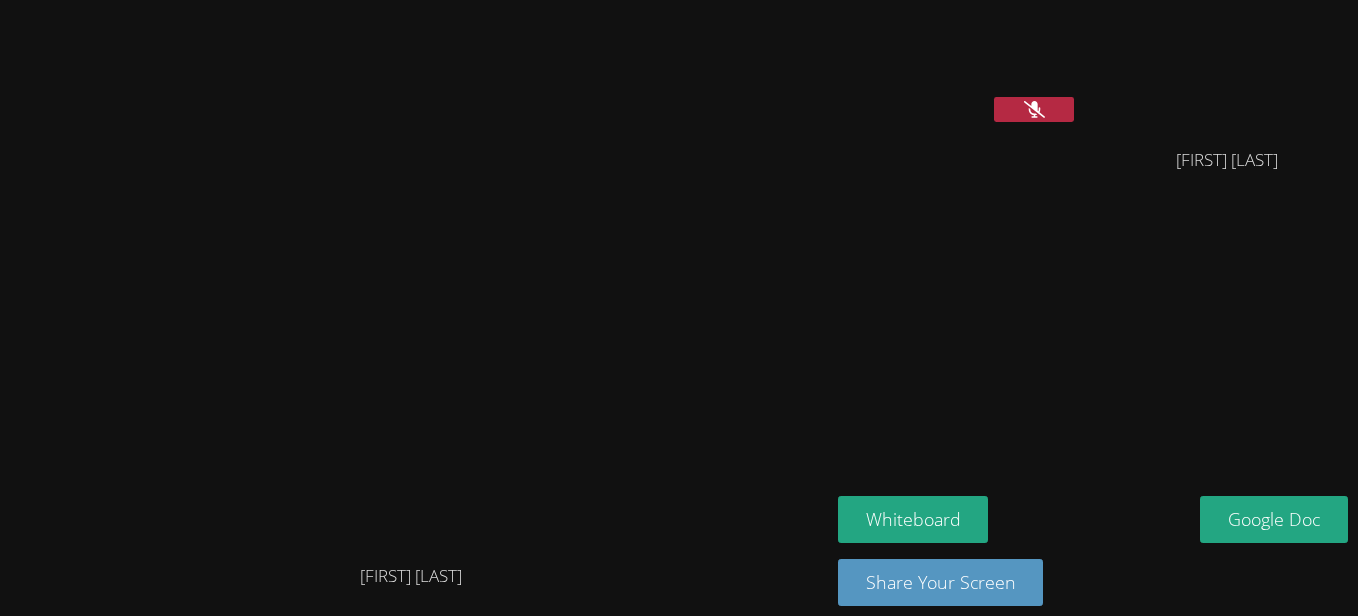 click at bounding box center (1034, 109) 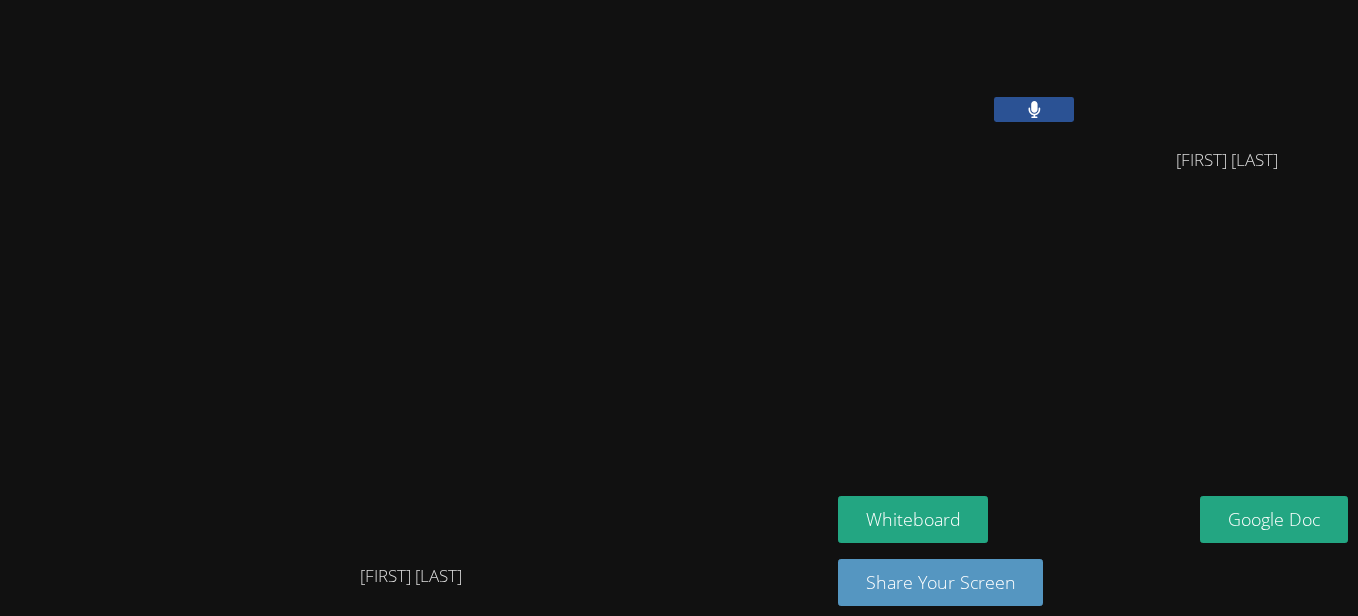 click at bounding box center [1034, 109] 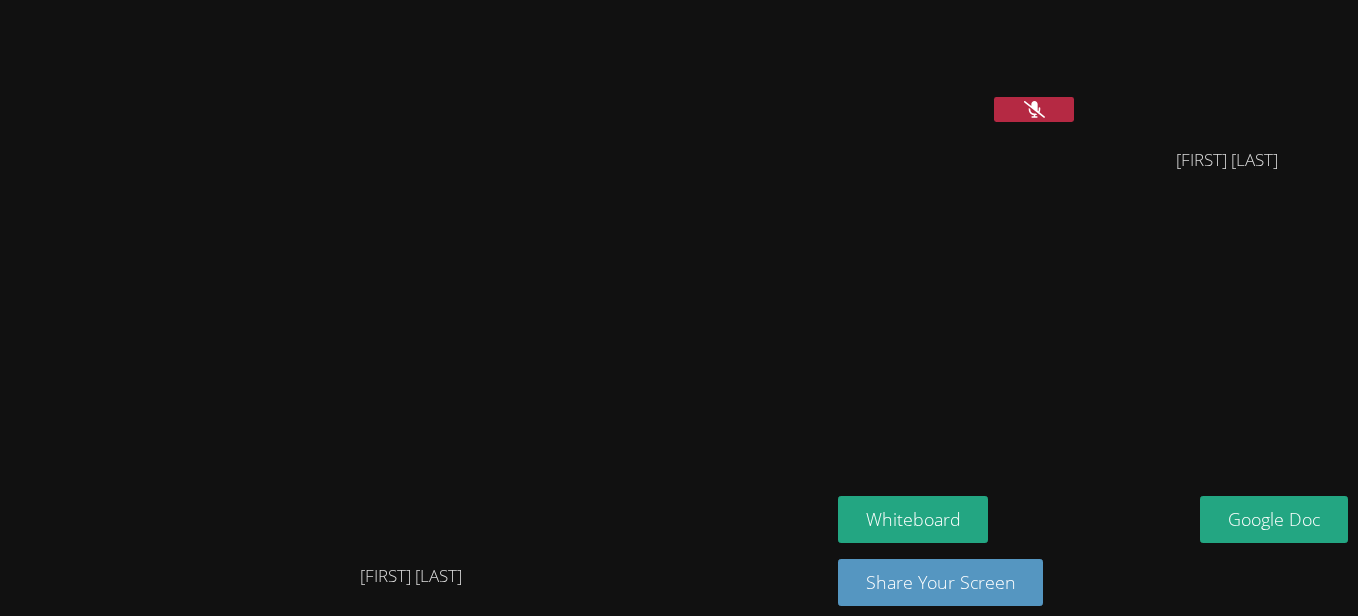 click at bounding box center (1034, 109) 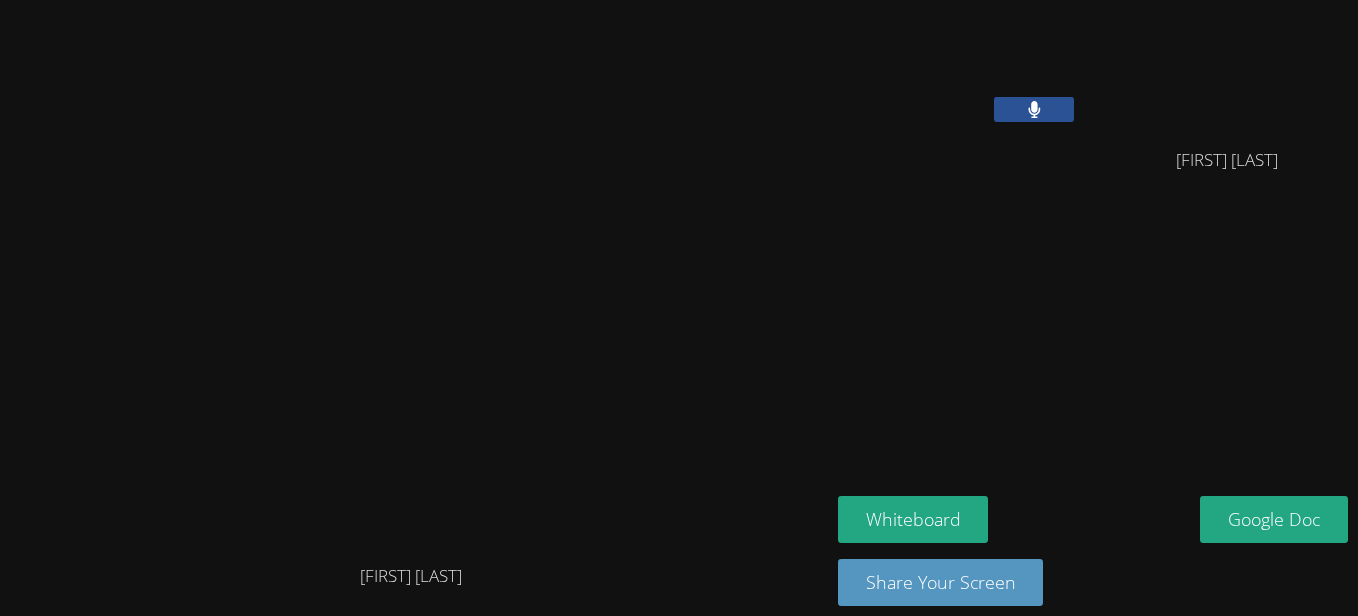 click at bounding box center (1034, 109) 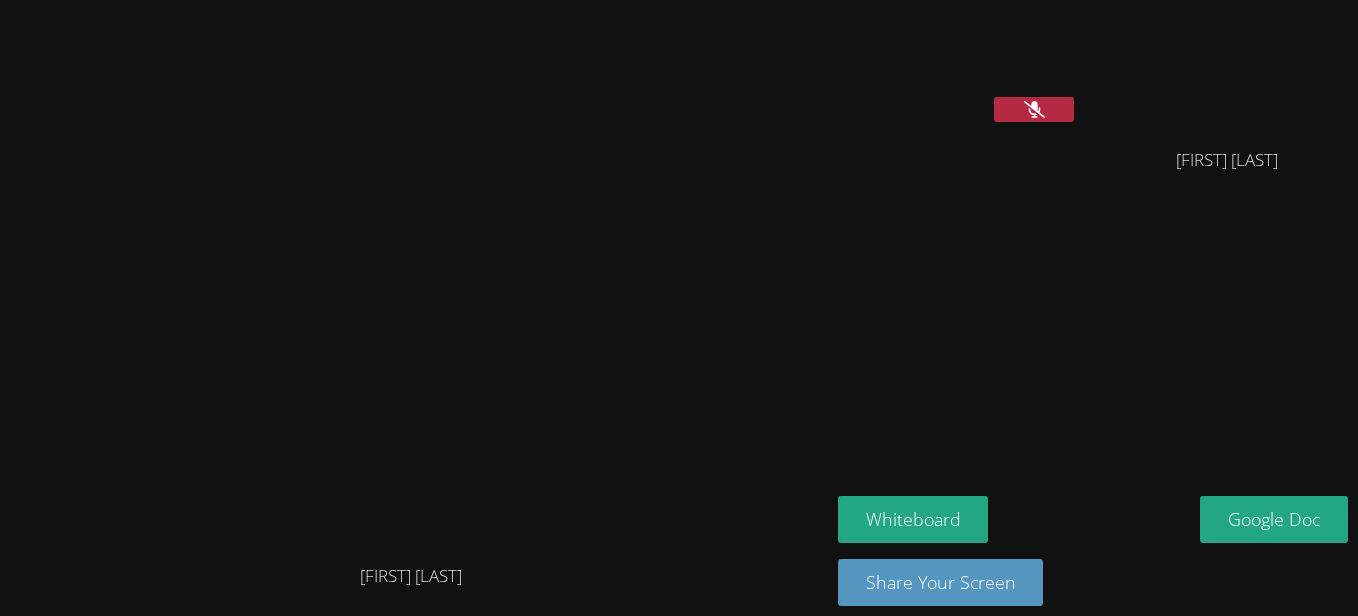 click at bounding box center [1034, 109] 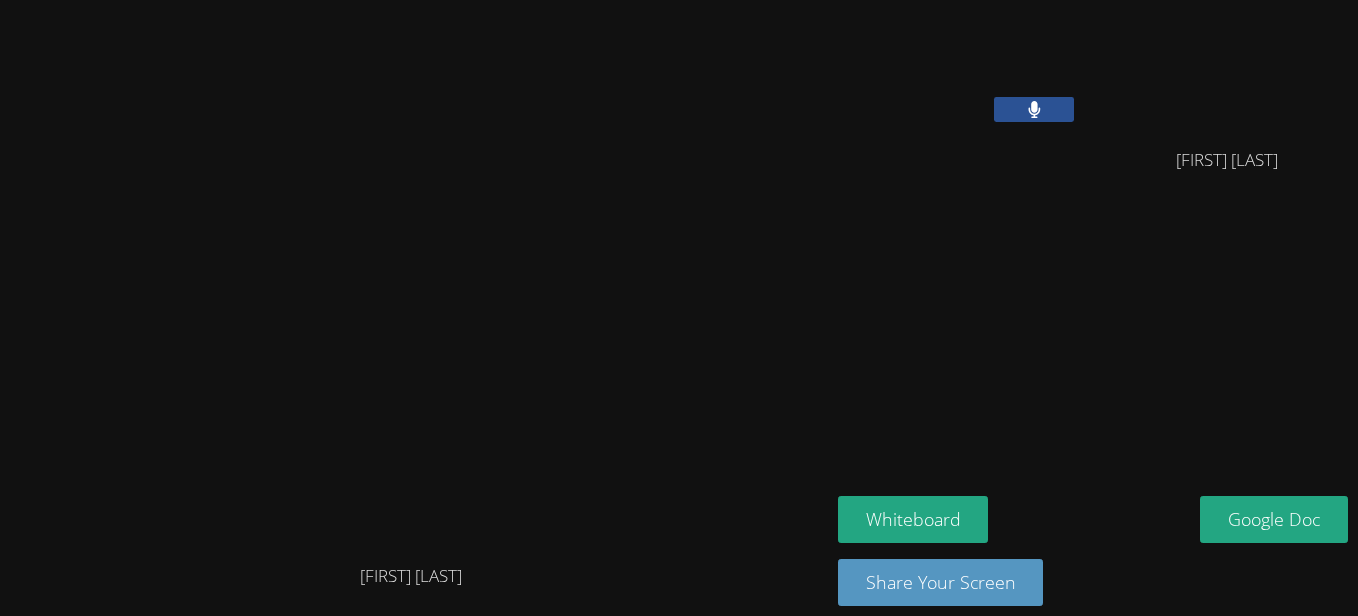 click at bounding box center [1034, 109] 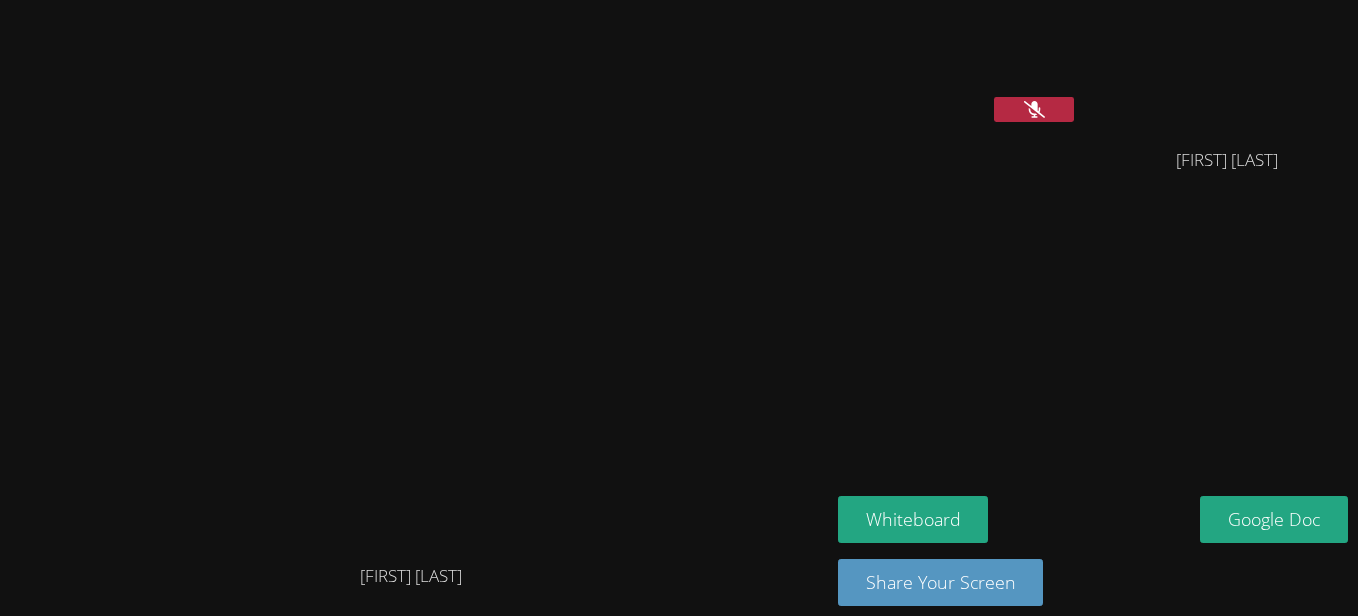click at bounding box center (1034, 109) 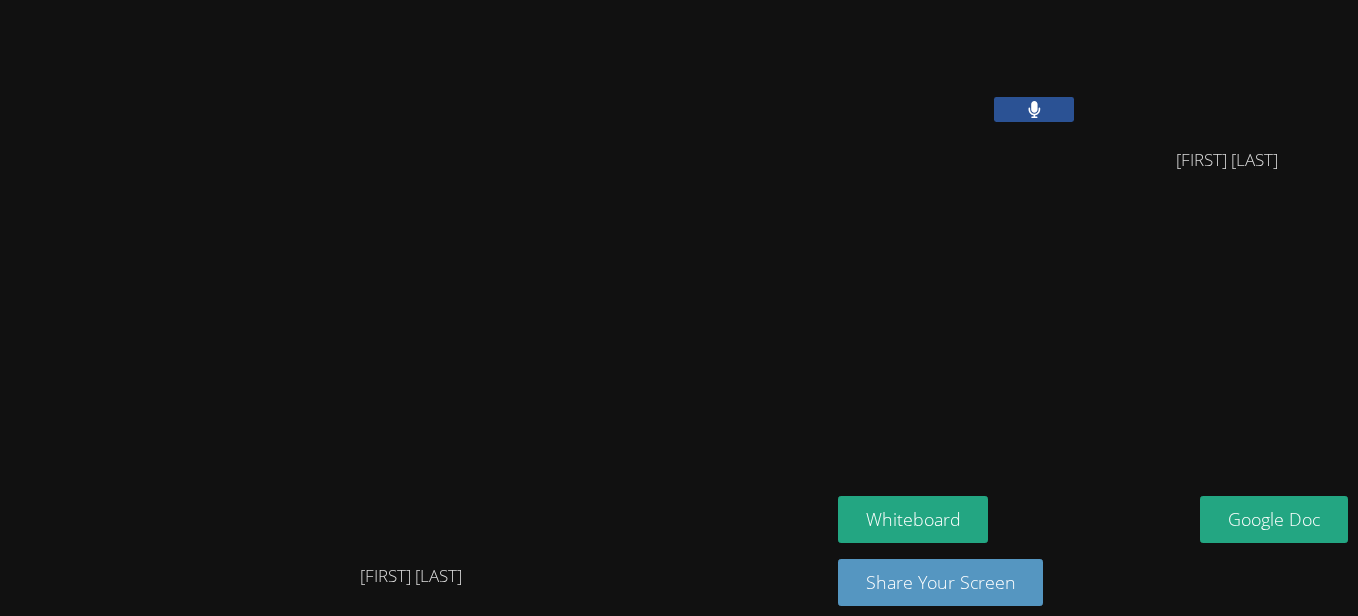 click at bounding box center (1034, 109) 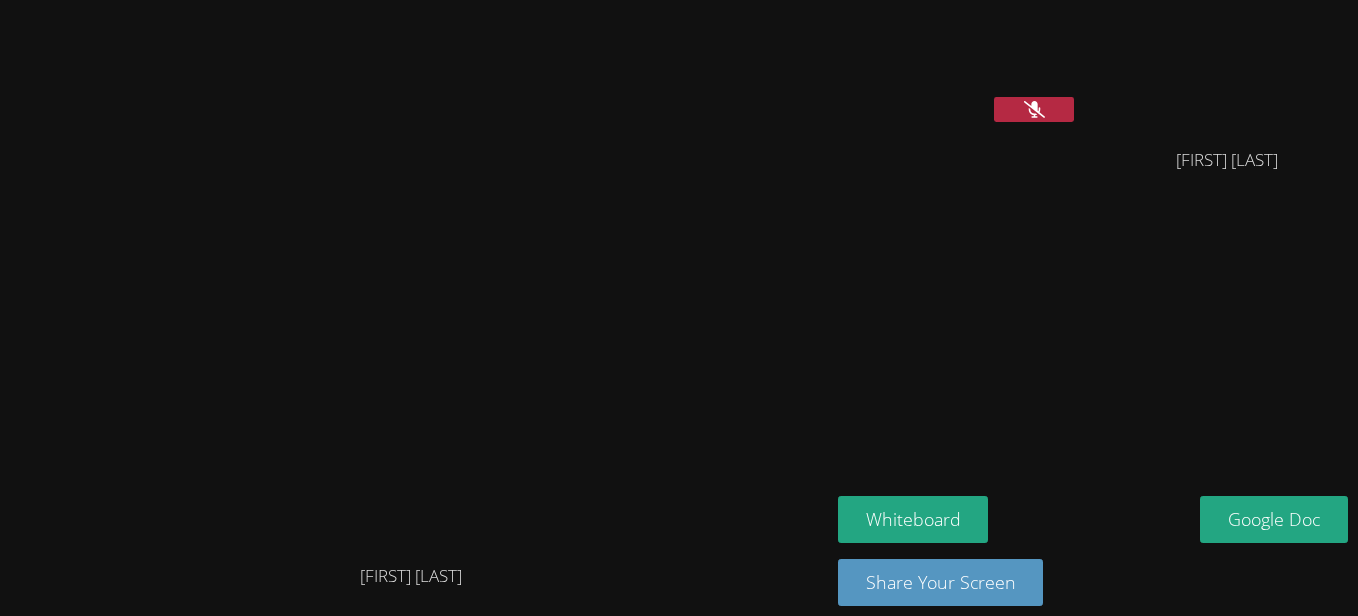 click at bounding box center [959, 70] 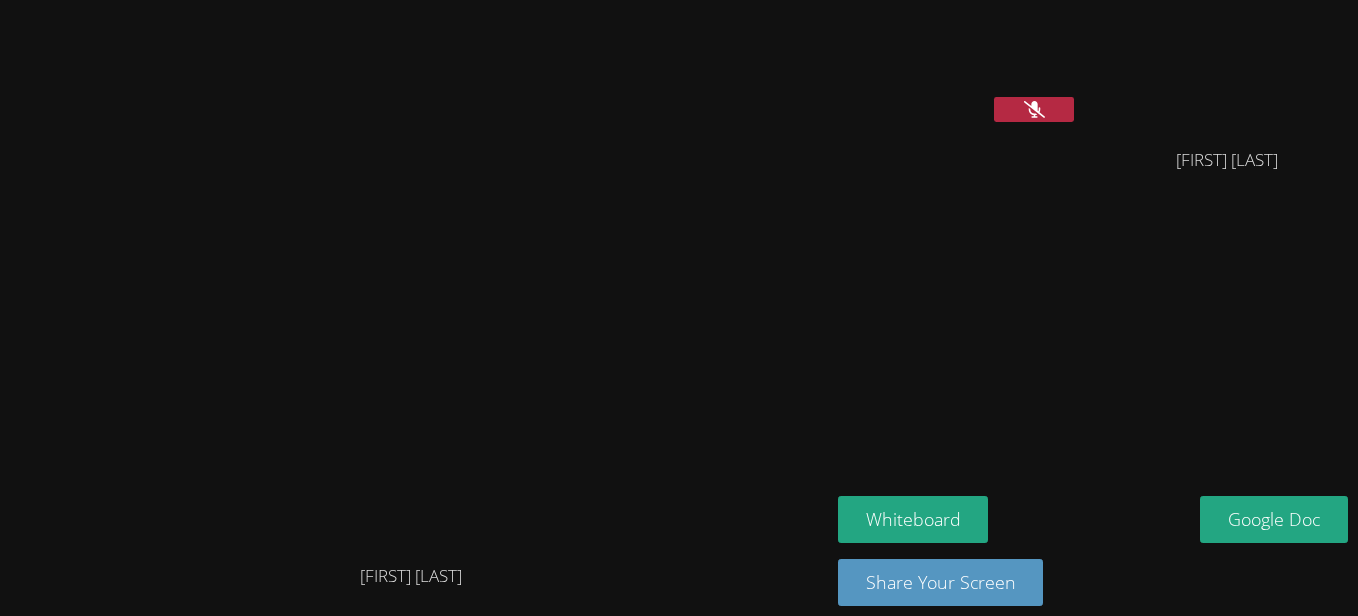 click at bounding box center [959, 70] 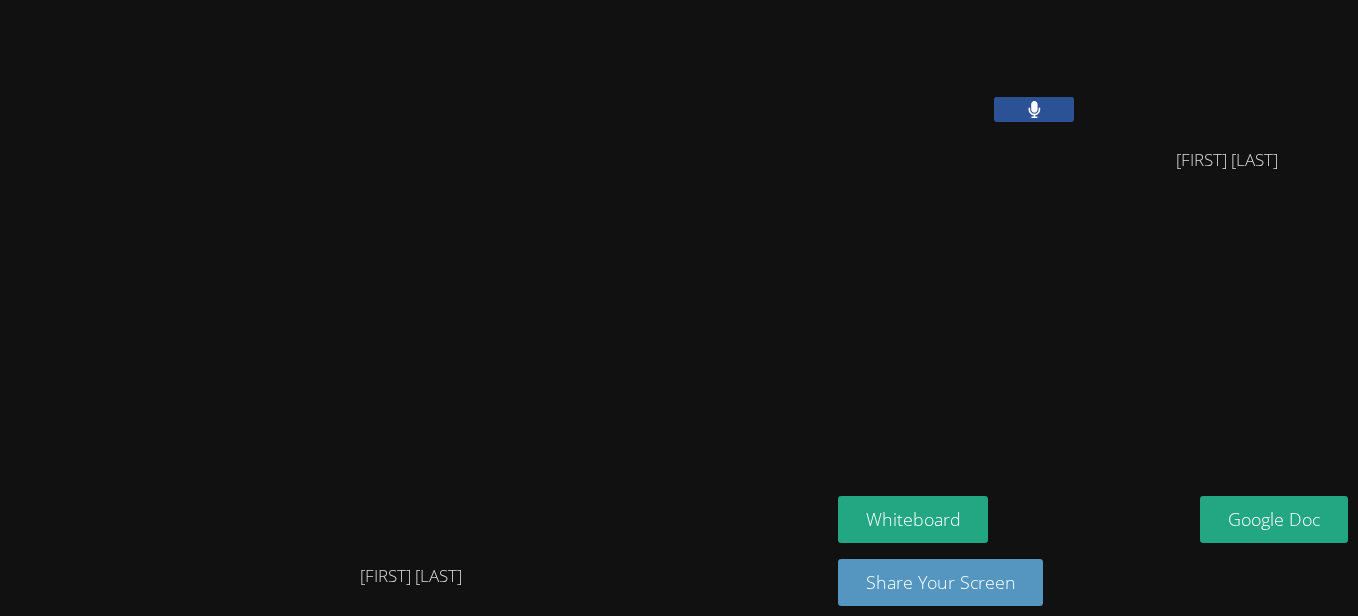 click at bounding box center (1034, 109) 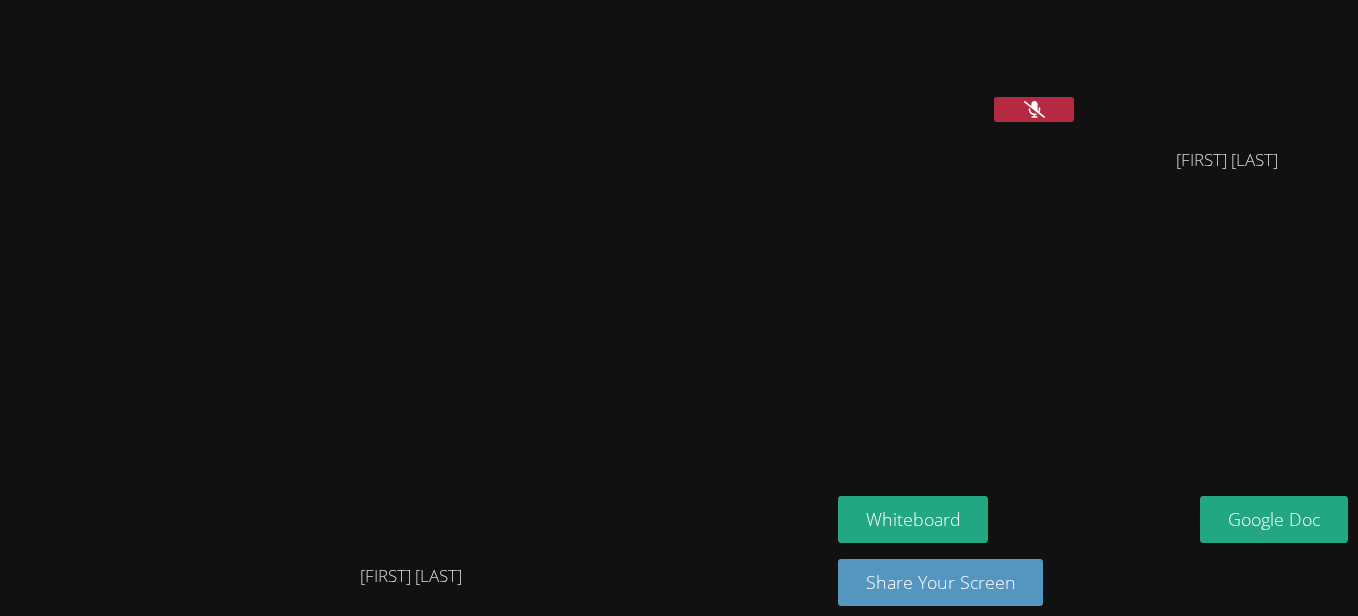 click at bounding box center (1034, 109) 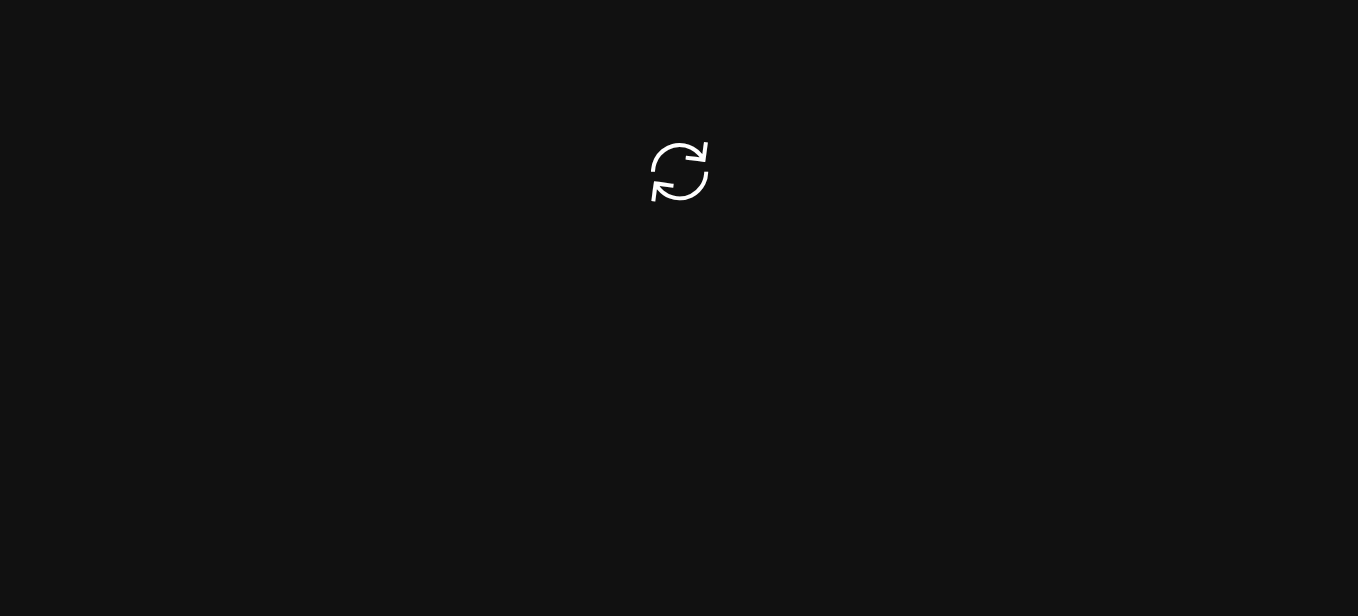 scroll, scrollTop: 0, scrollLeft: 0, axis: both 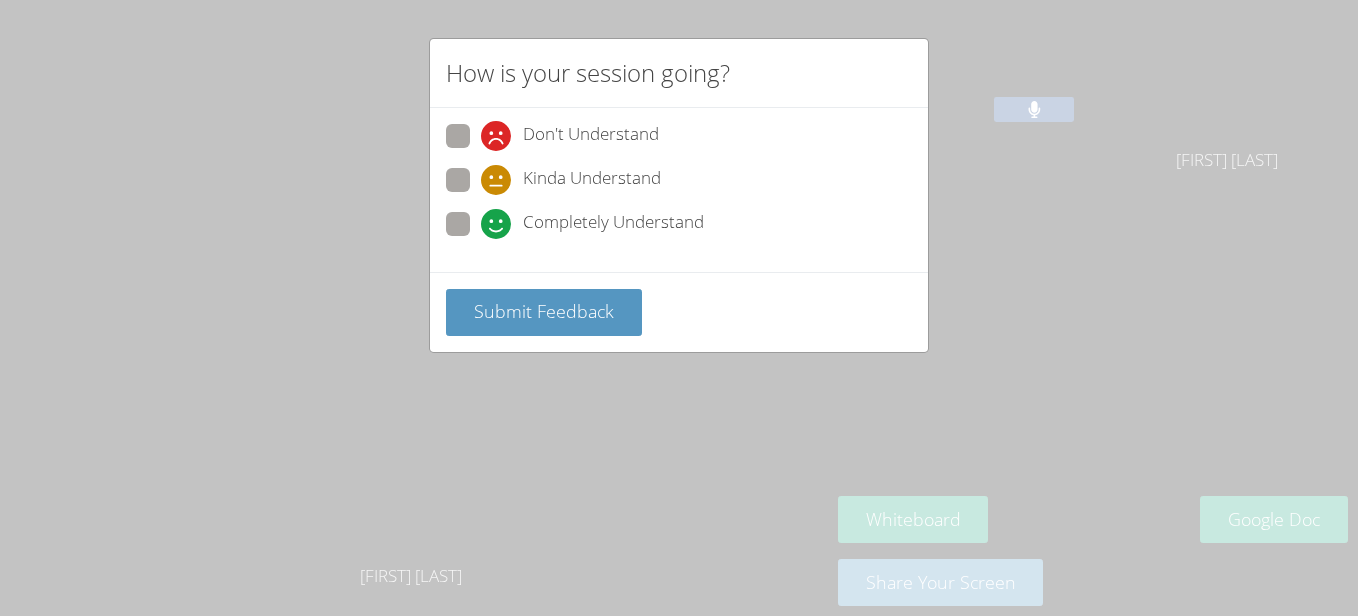 click on "How is your session going? Don't Understand Kinda Understand Completely Understand Submit Feedback" at bounding box center (679, 195) 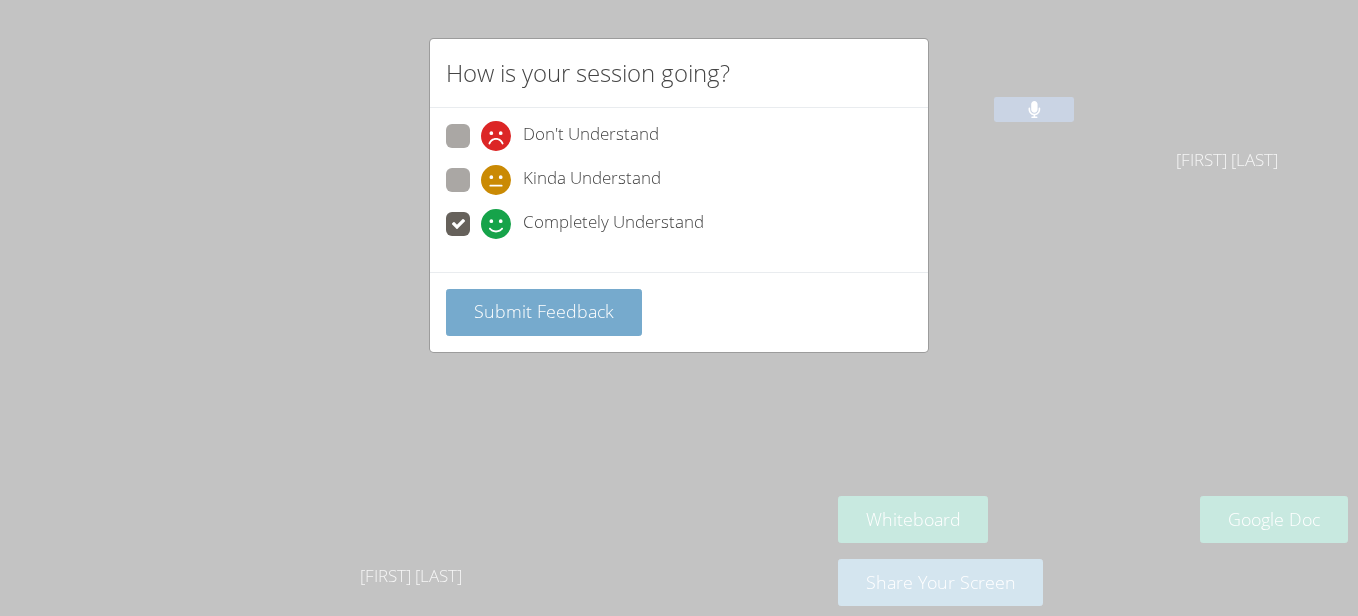 click on "Submit Feedback" at bounding box center [544, 311] 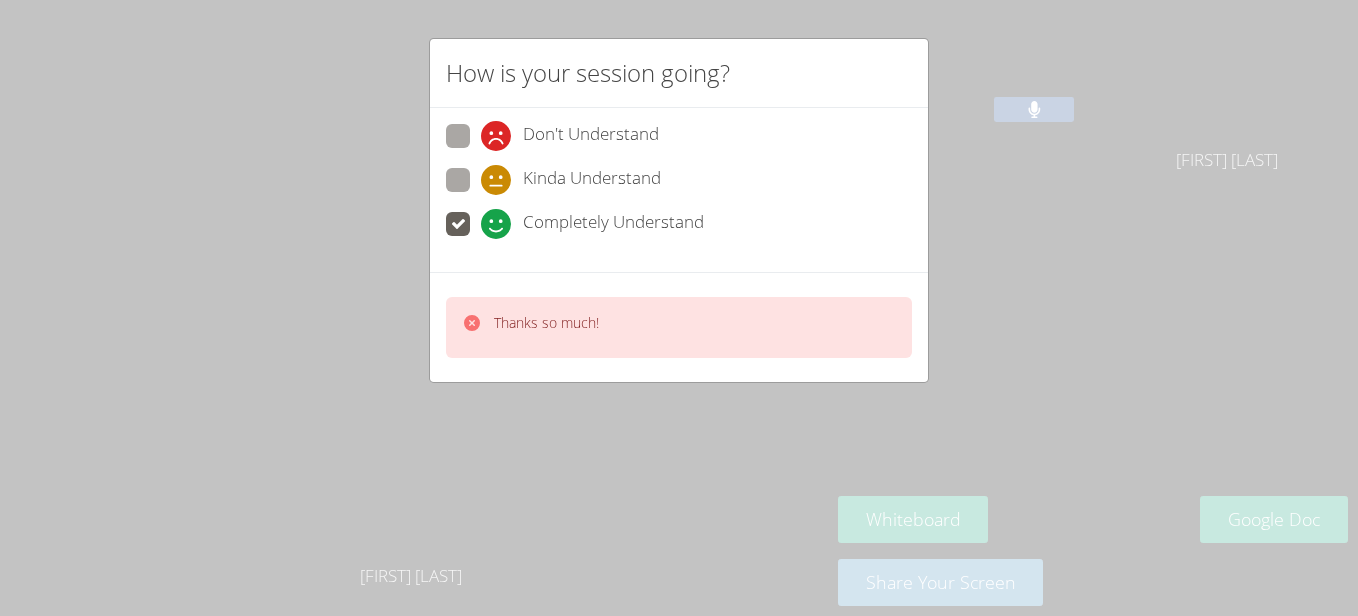 click on "How is your session going? Don't Understand Kinda Understand Completely Understand Thanks so much!" at bounding box center [679, 210] 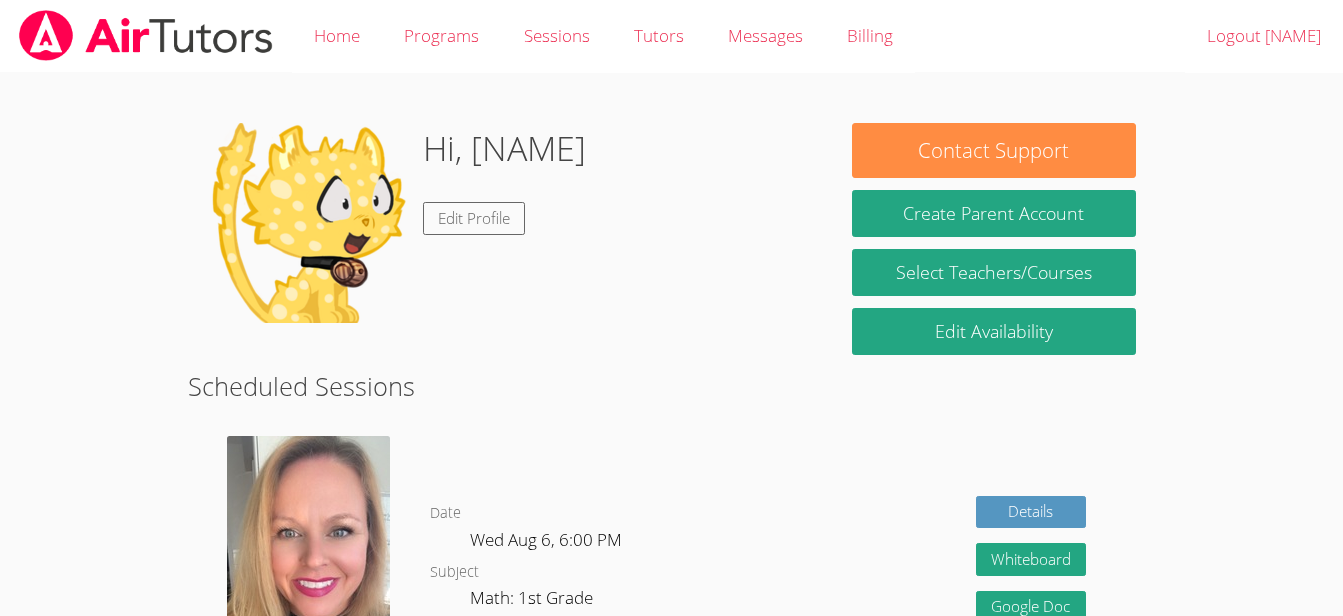 scroll, scrollTop: 0, scrollLeft: 0, axis: both 